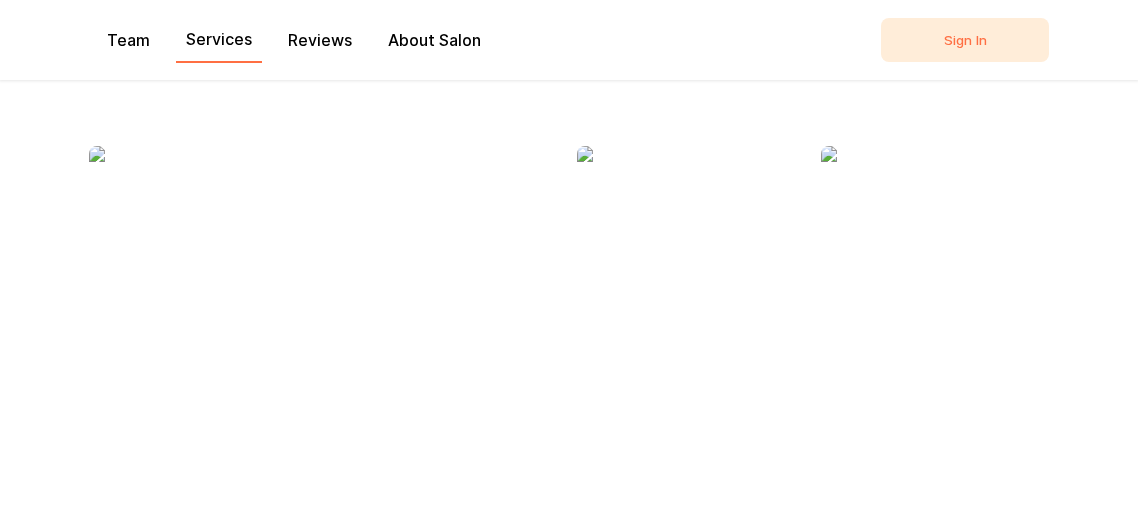 scroll, scrollTop: 1147, scrollLeft: 0, axis: vertical 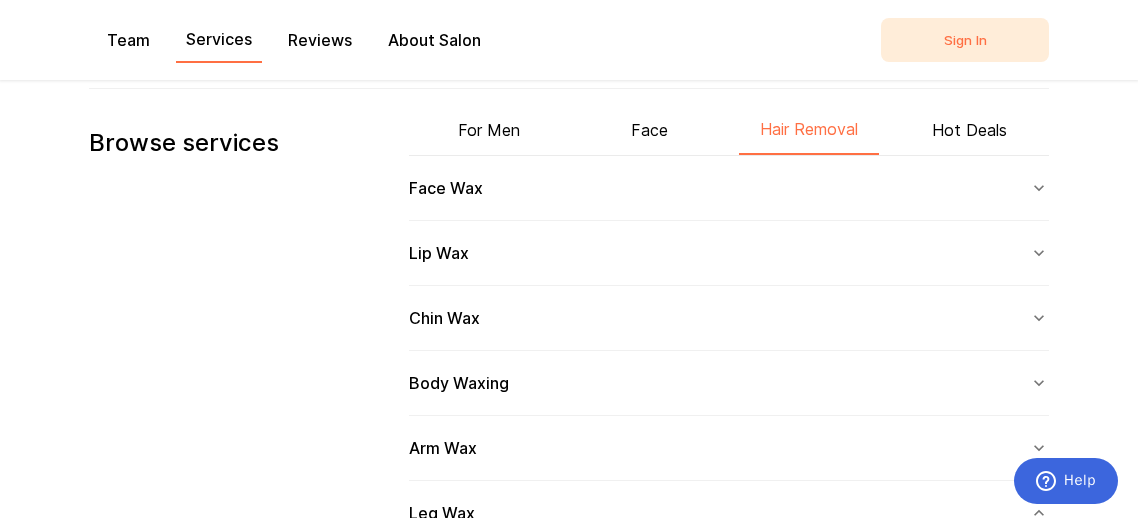 click on "Hot Deals" at bounding box center (969, 130) 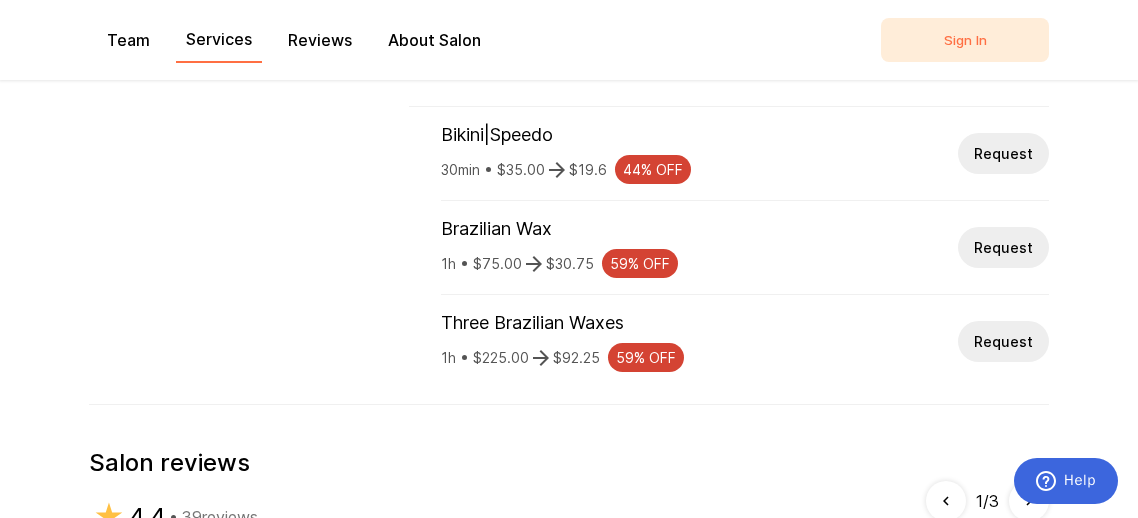 scroll, scrollTop: 1048, scrollLeft: 0, axis: vertical 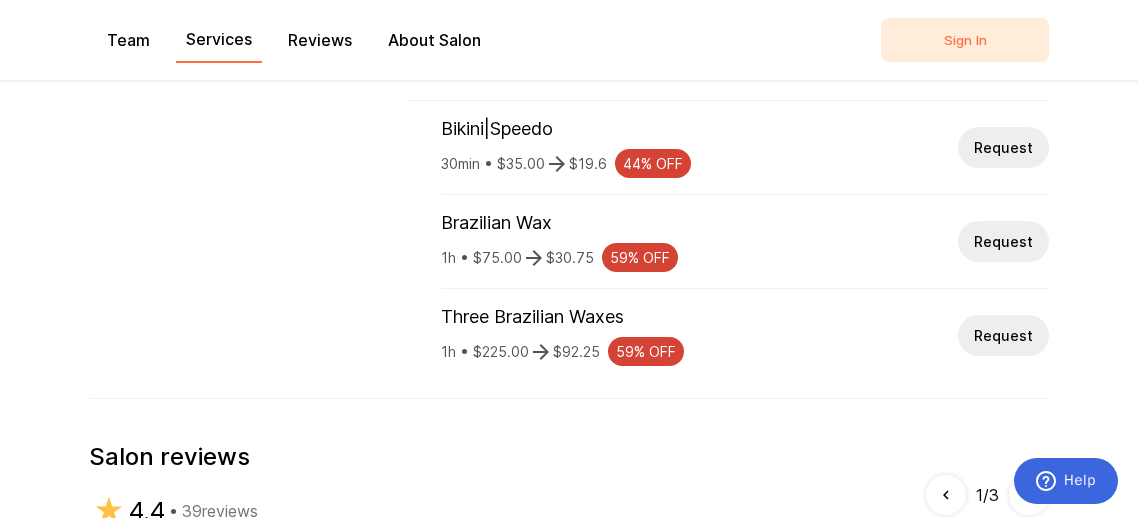 click on "Three Brazilian Waxes 1h $ 225.00 $ 92.25 59 % OFF Request" at bounding box center [745, 335] 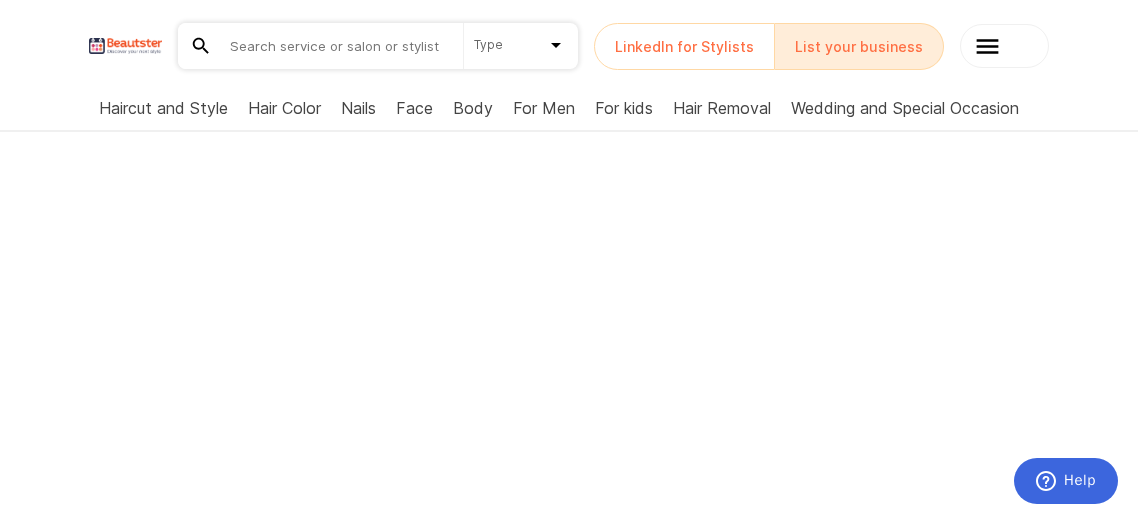 scroll, scrollTop: 0, scrollLeft: 0, axis: both 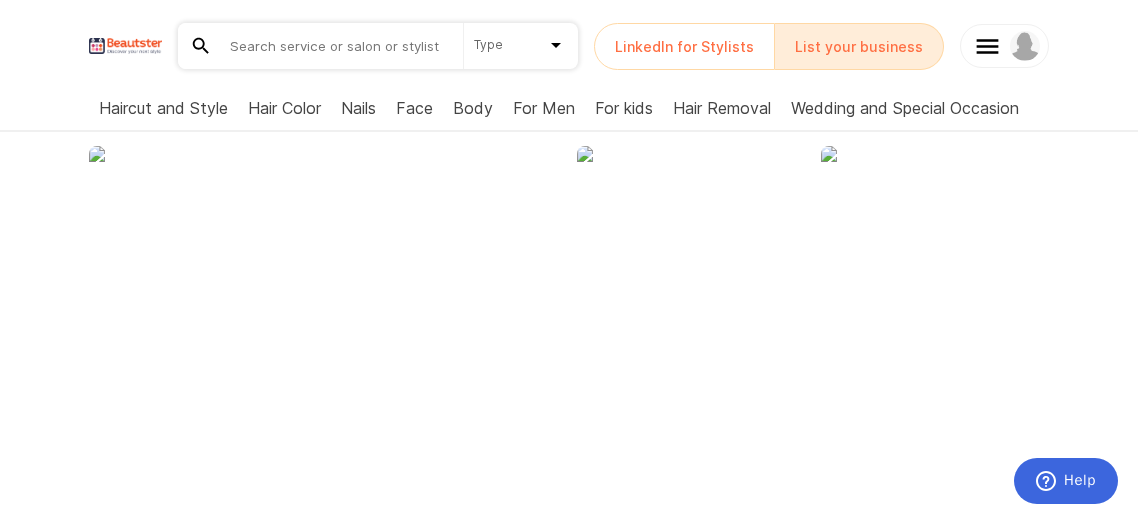 click at bounding box center [691, 242] 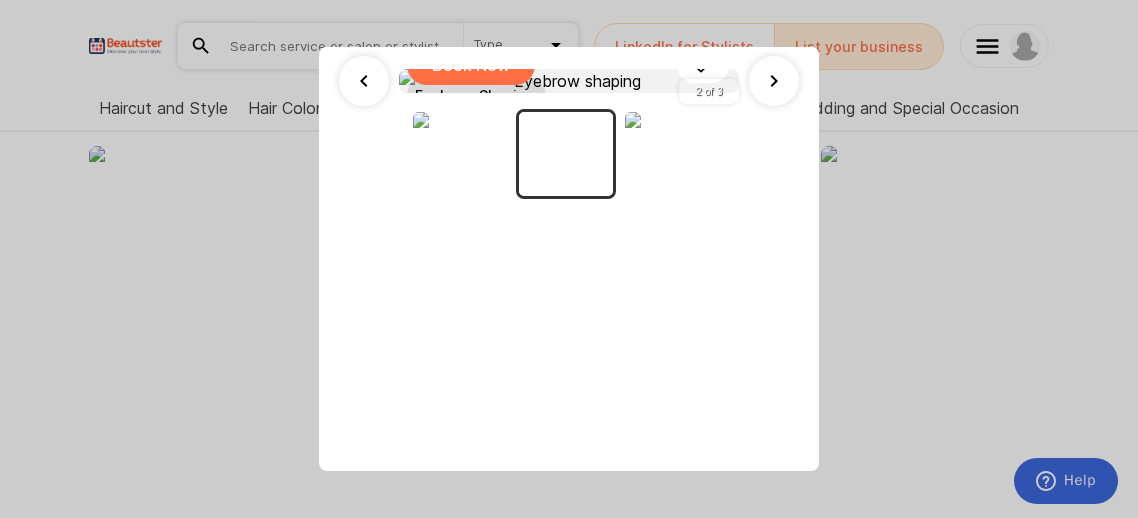 click on "Eyebrow Shaping Book Now" at bounding box center [569, 81] 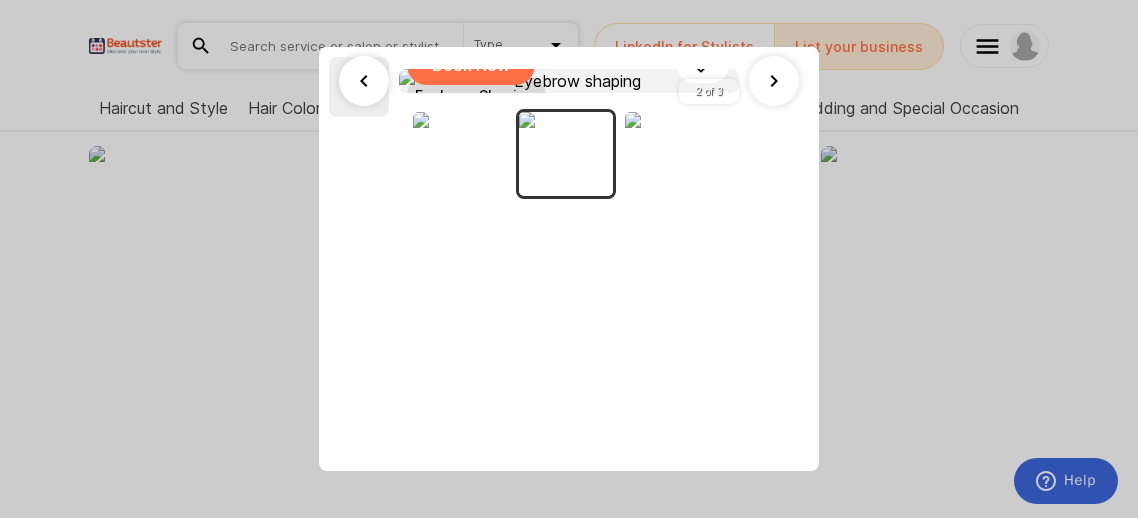 click at bounding box center (358, 86) 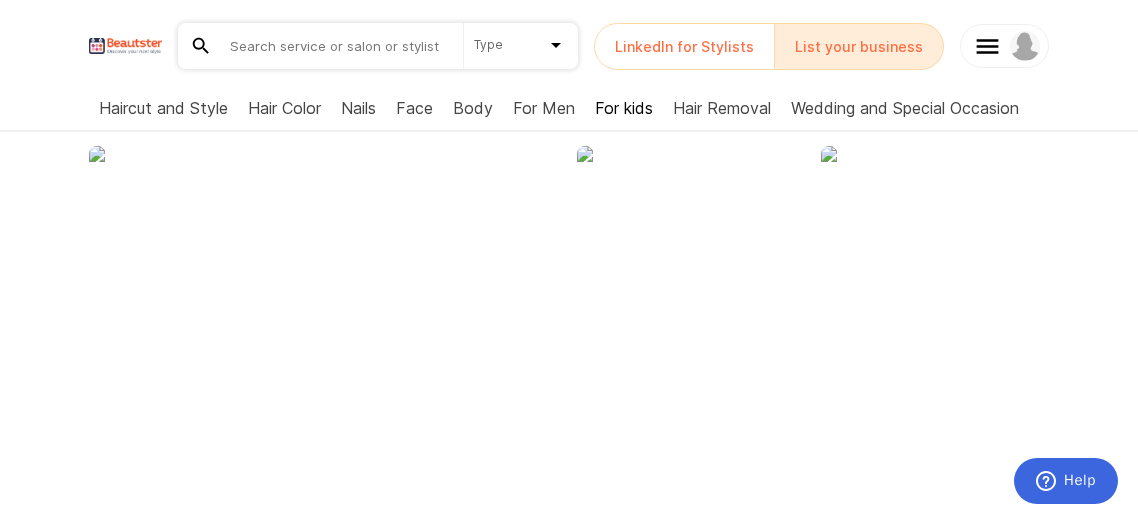 click on "For kids" at bounding box center [624, 108] 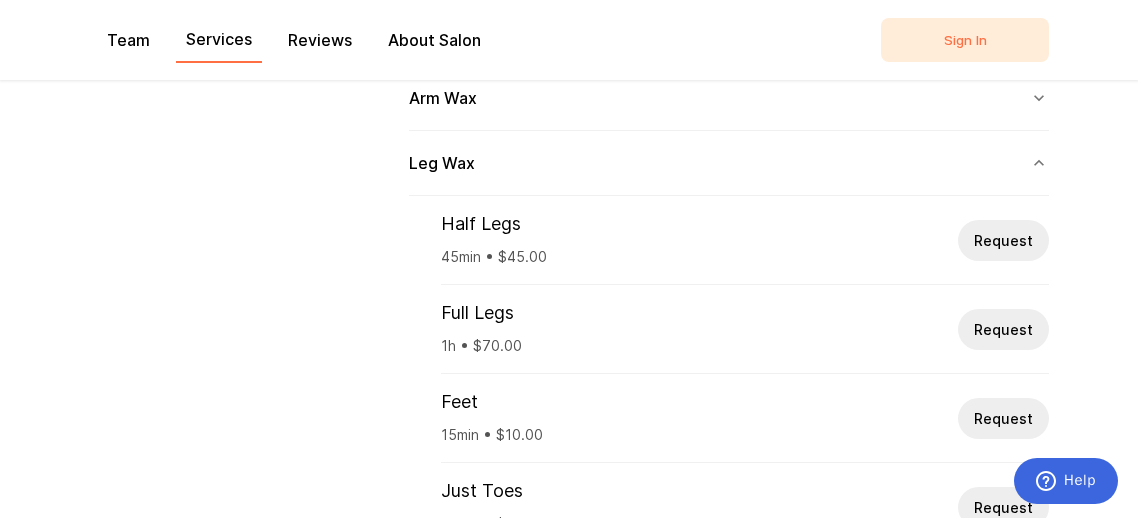 scroll, scrollTop: 1287, scrollLeft: 0, axis: vertical 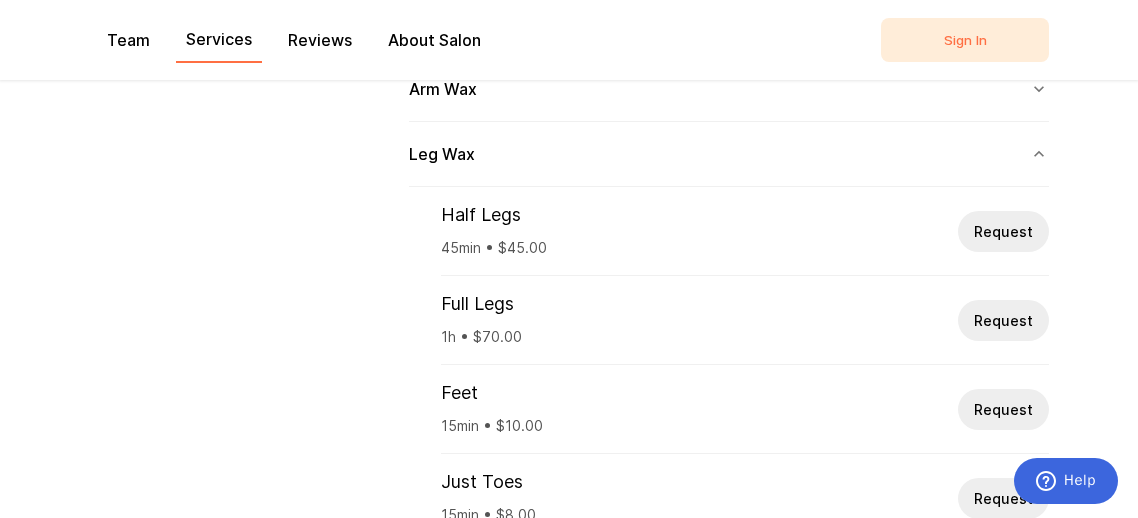 click on "About Salon" at bounding box center (434, 40) 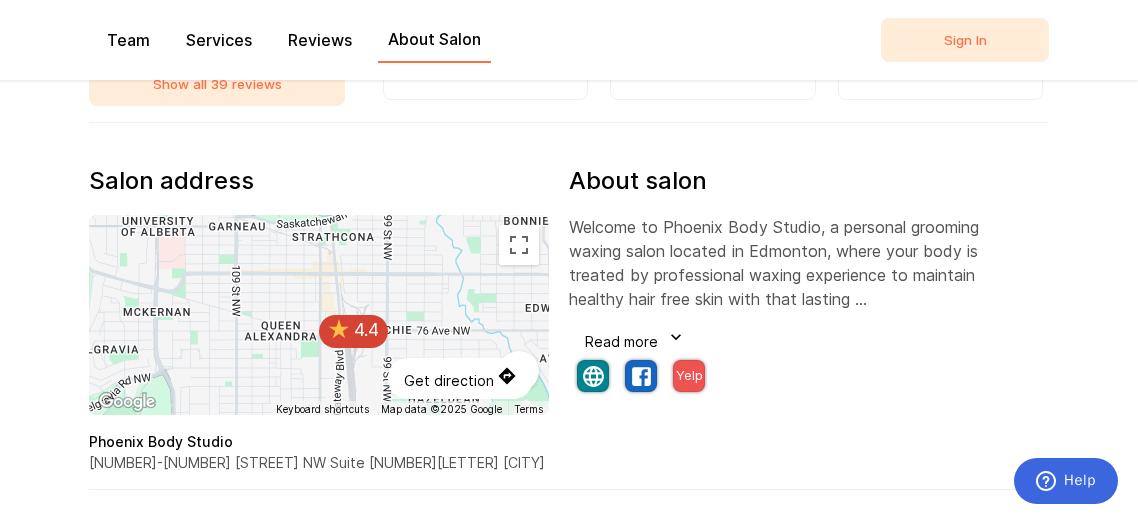 scroll, scrollTop: 2337, scrollLeft: 0, axis: vertical 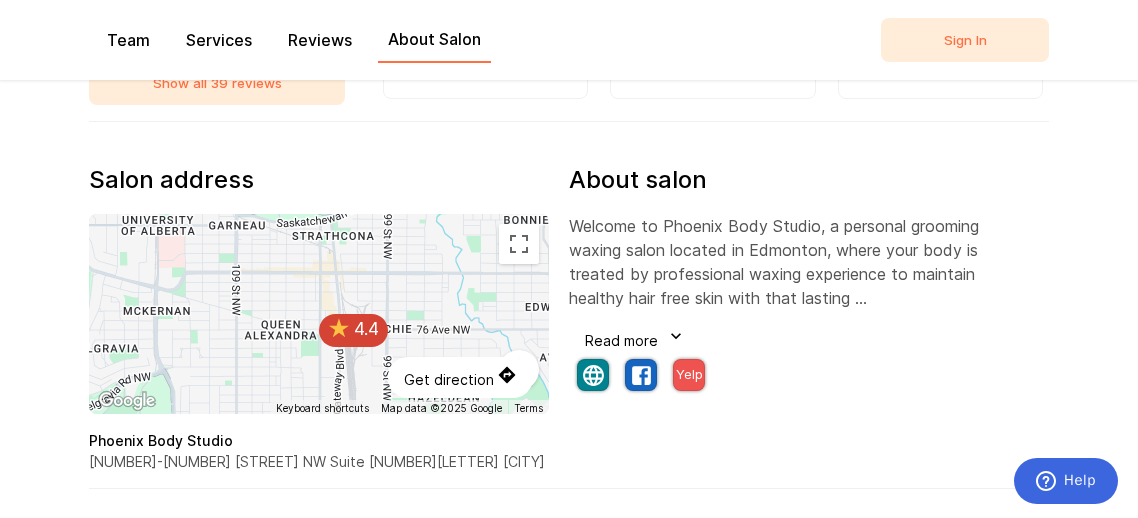 click on "Team" at bounding box center (128, 40) 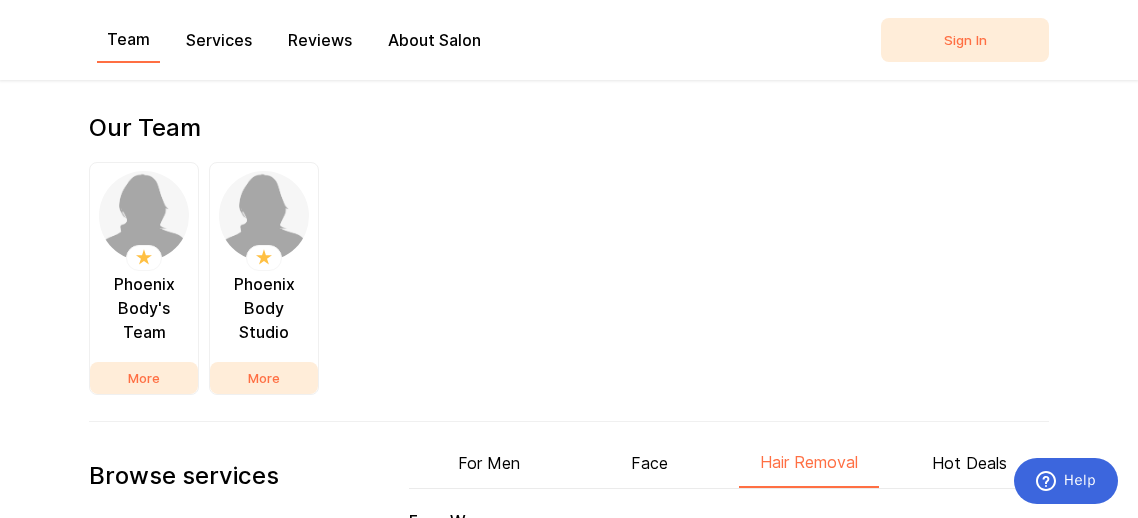 scroll, scrollTop: 544, scrollLeft: 0, axis: vertical 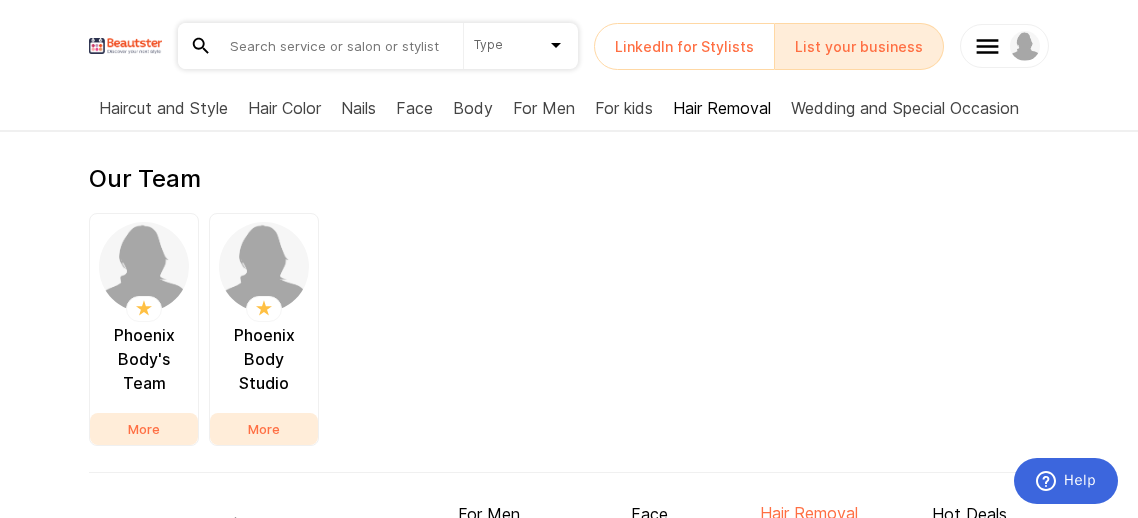 click on "Hair Removal" at bounding box center (722, 108) 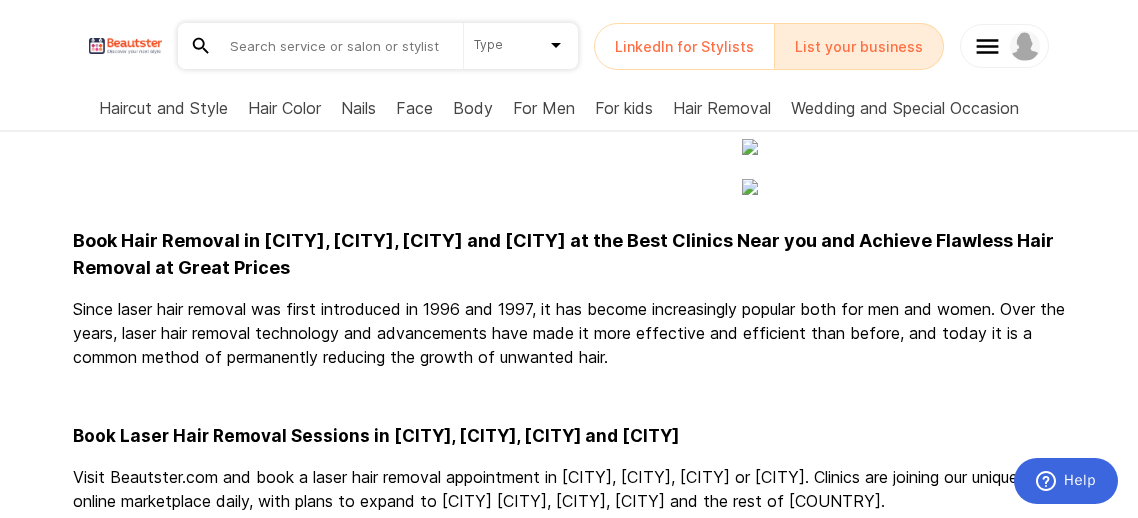scroll, scrollTop: 263, scrollLeft: 0, axis: vertical 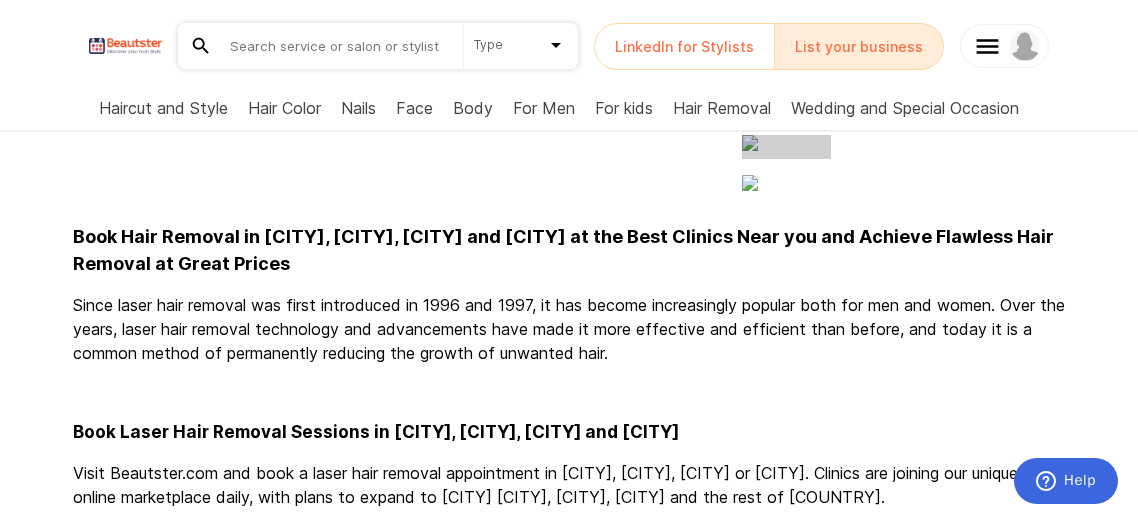 click at bounding box center [786, 147] 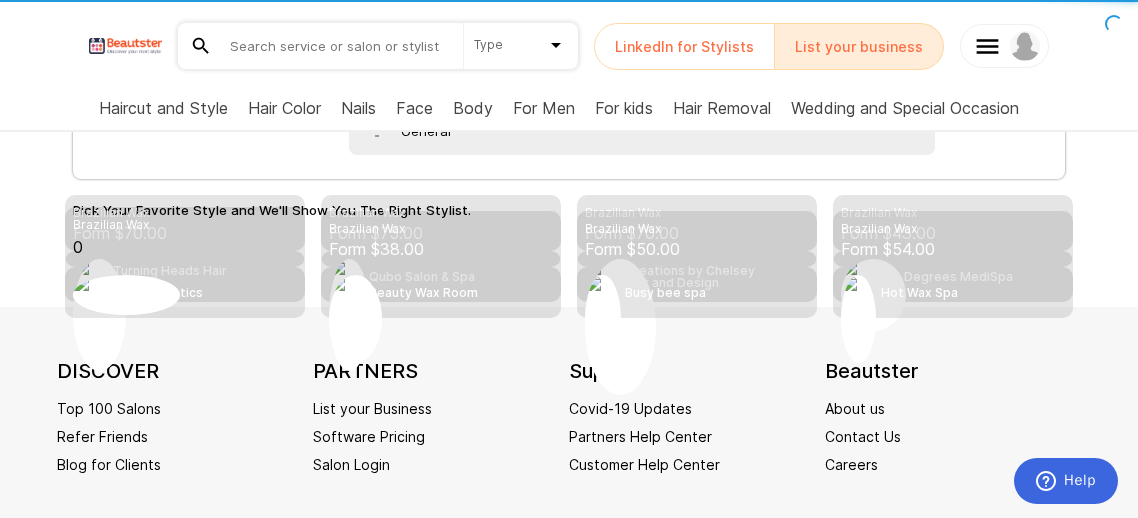 scroll, scrollTop: 0, scrollLeft: 0, axis: both 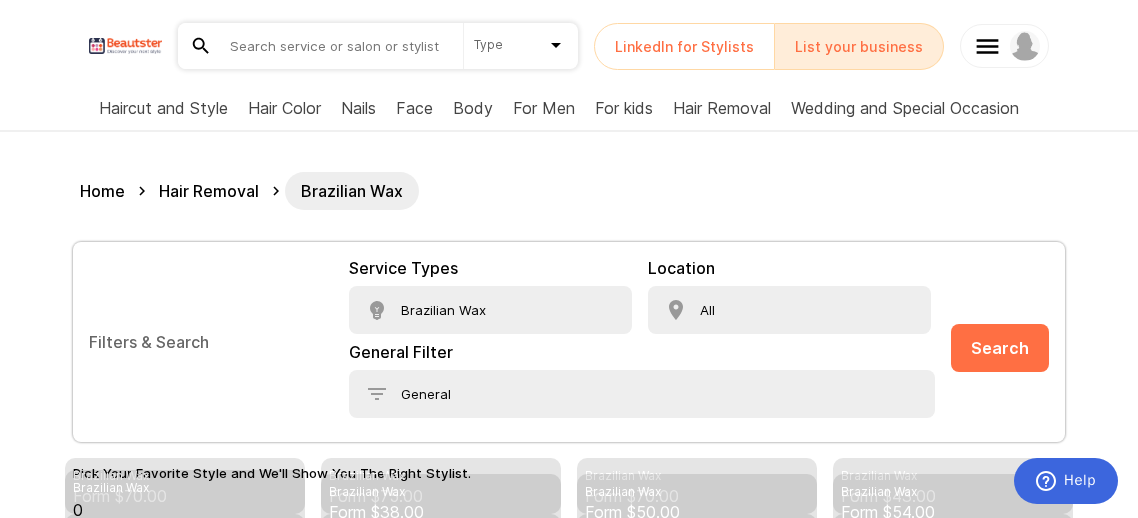 click on "Location All" at bounding box center (789, 300) 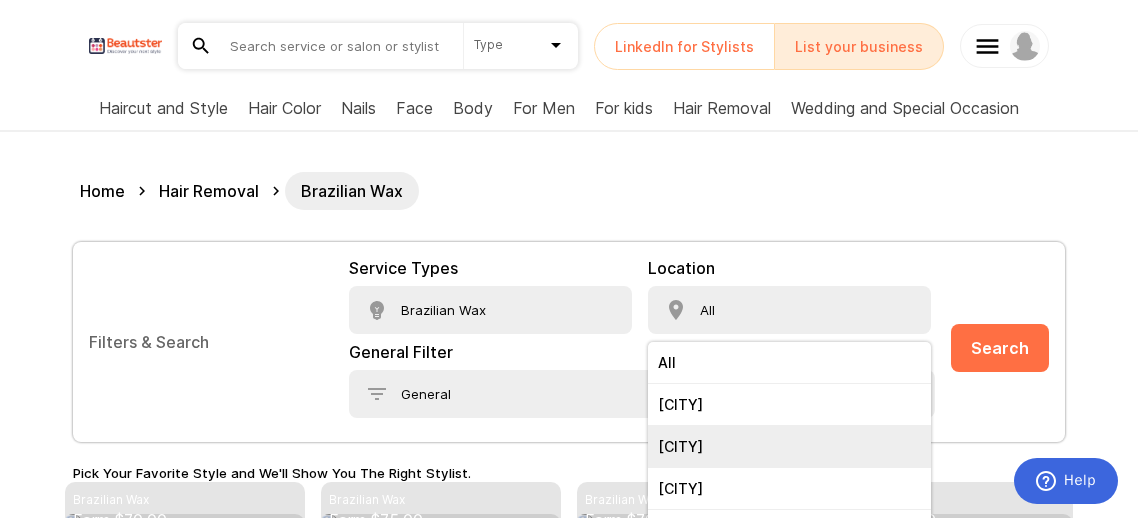 click on "[CITY]" at bounding box center [789, 447] 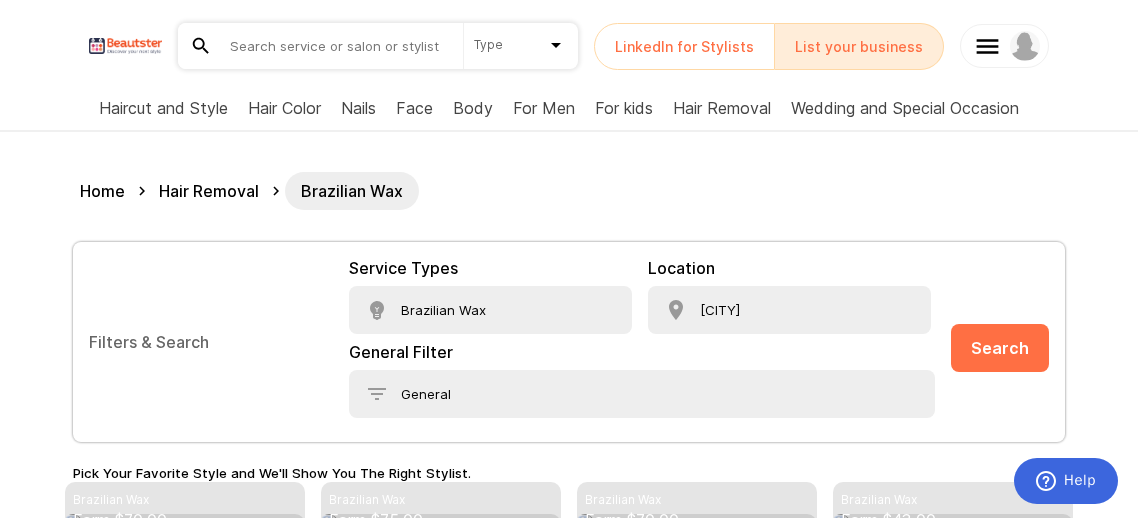 click on "Search" at bounding box center (1000, 348) 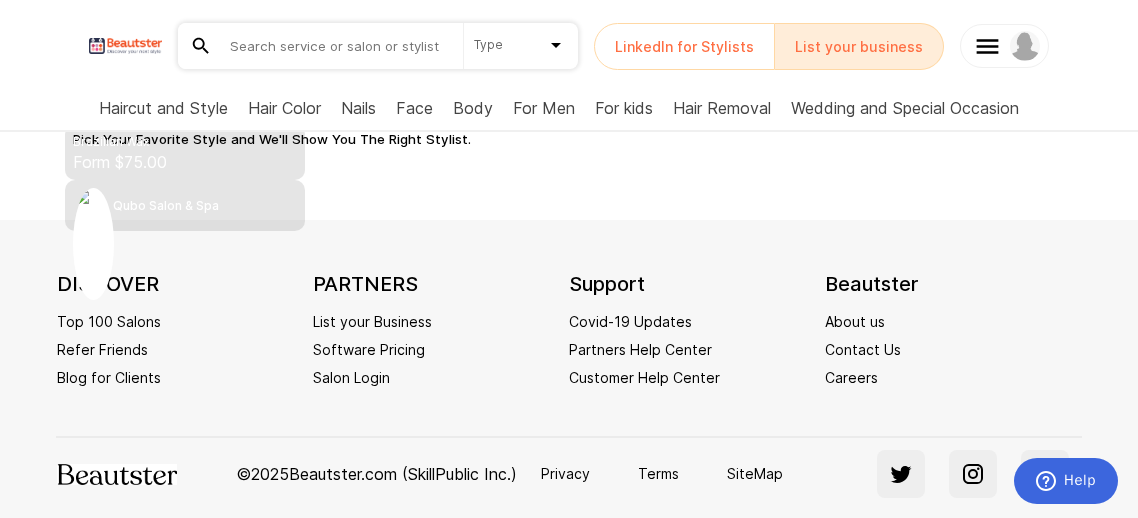 scroll, scrollTop: 478, scrollLeft: 0, axis: vertical 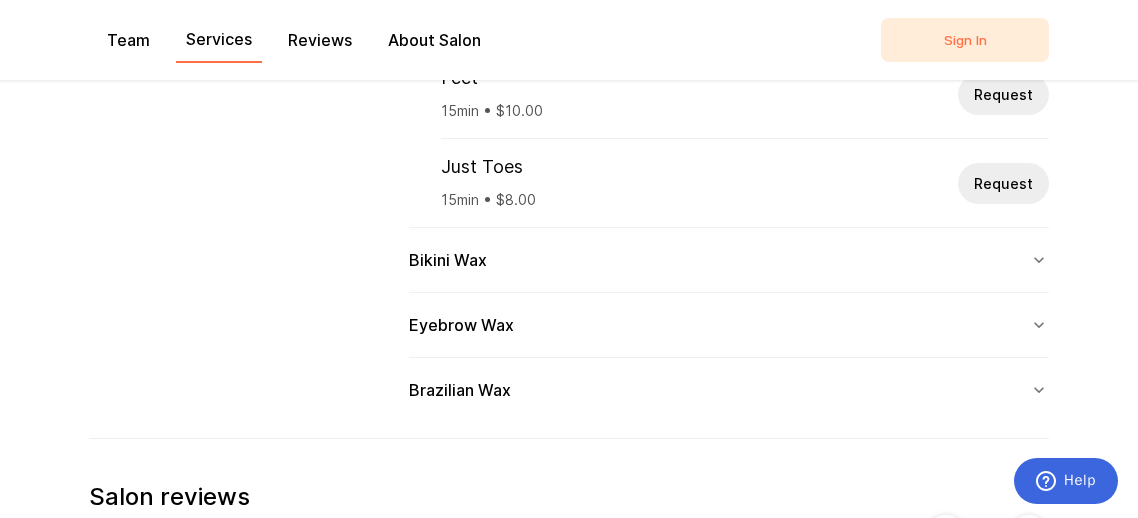 click at bounding box center (1039, 390) 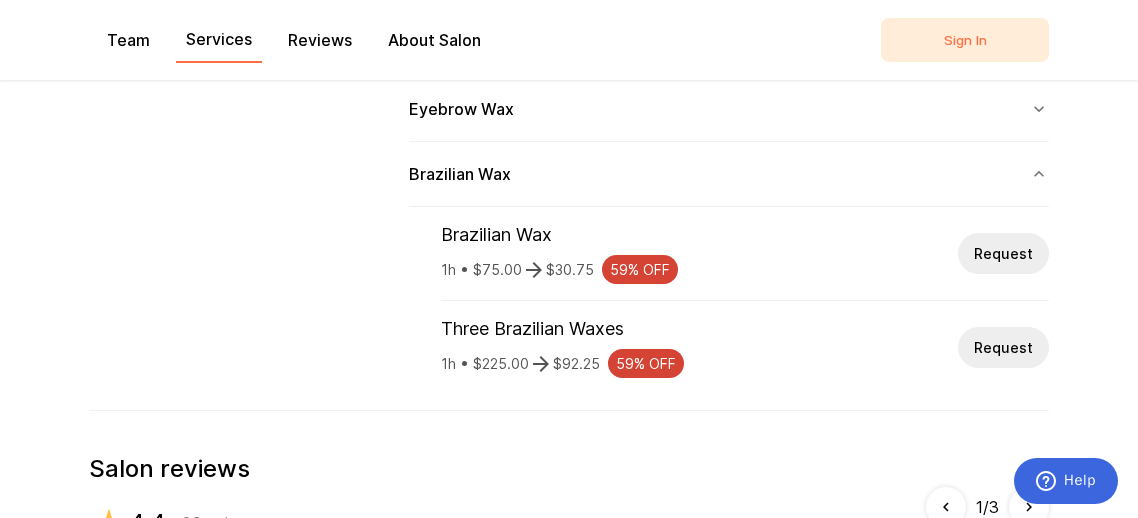 scroll, scrollTop: 1425, scrollLeft: 0, axis: vertical 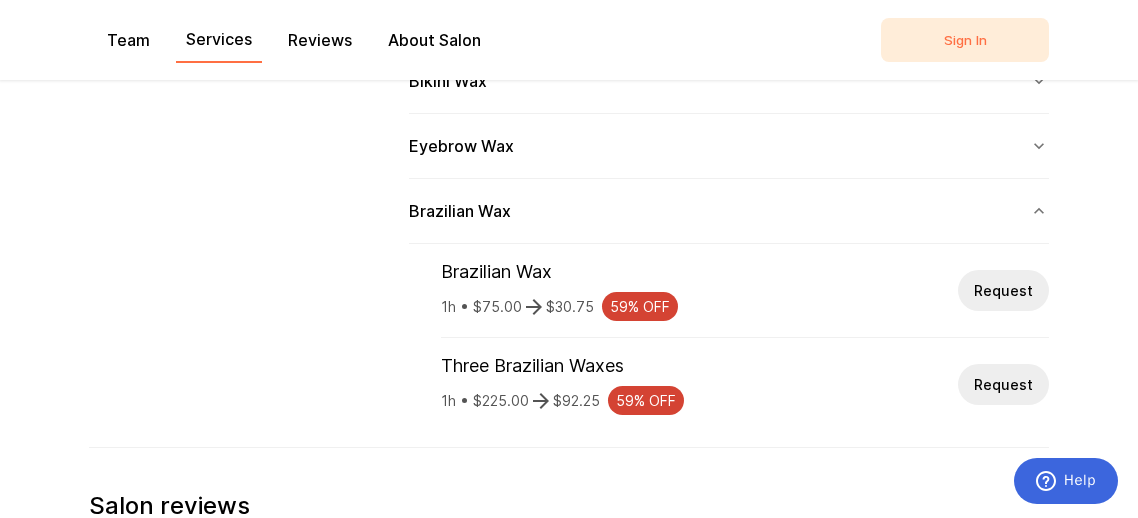 click on "Request" at bounding box center (1003, 290) 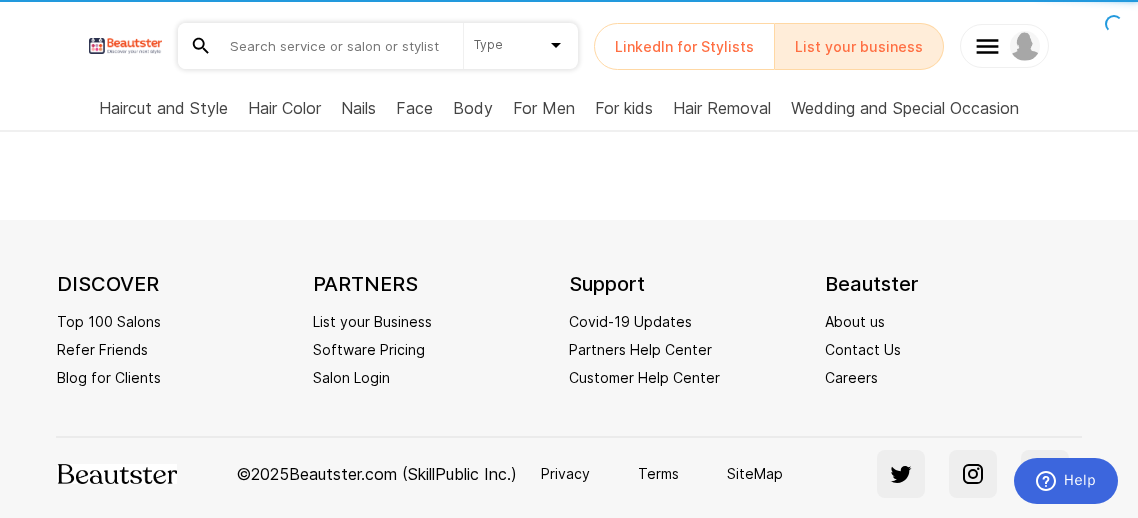scroll, scrollTop: 0, scrollLeft: 0, axis: both 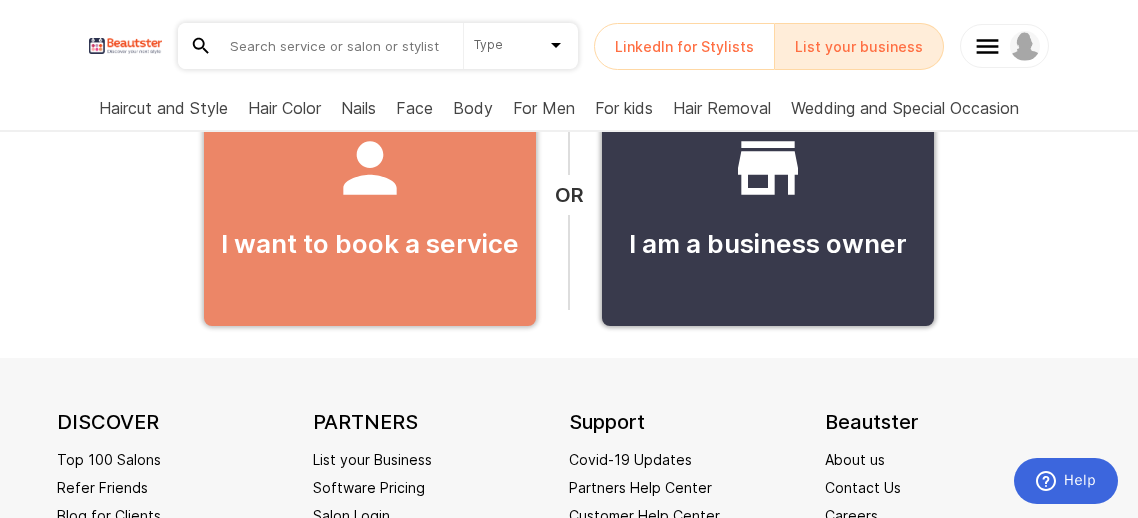 click on "I want to book a service" at bounding box center (370, 195) 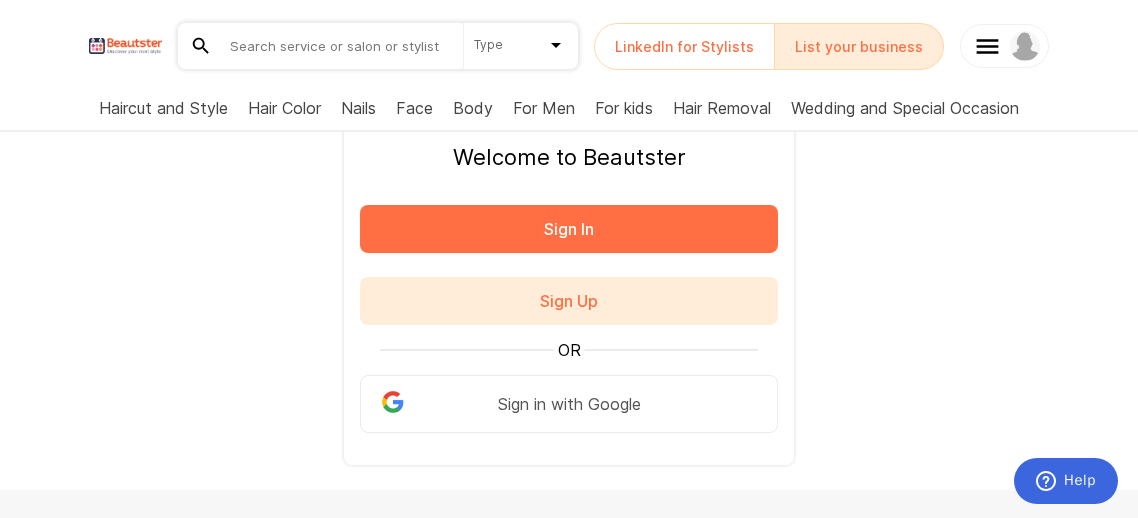 scroll, scrollTop: 210, scrollLeft: 0, axis: vertical 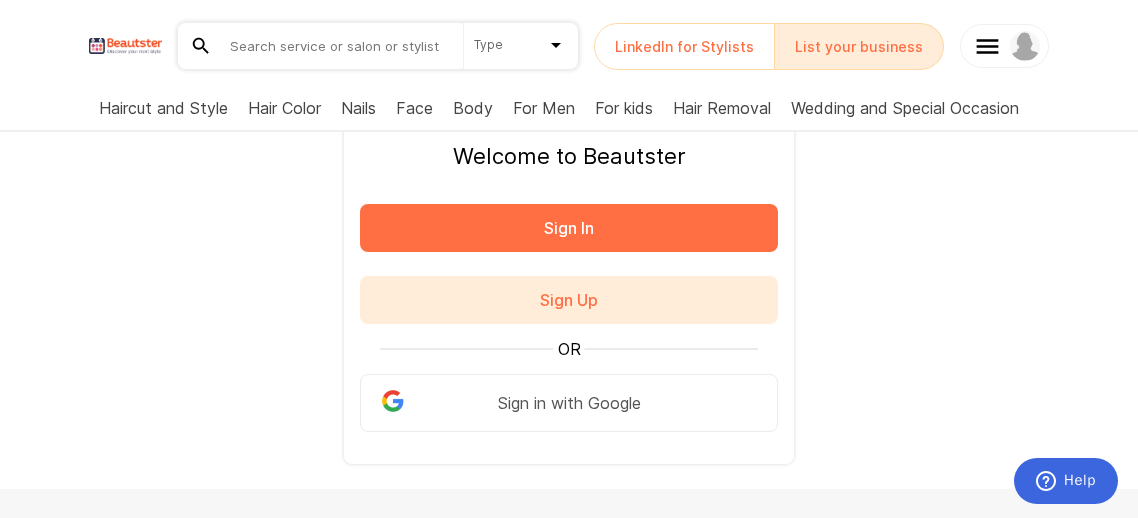 click on "Sign in with Google" at bounding box center [569, 403] 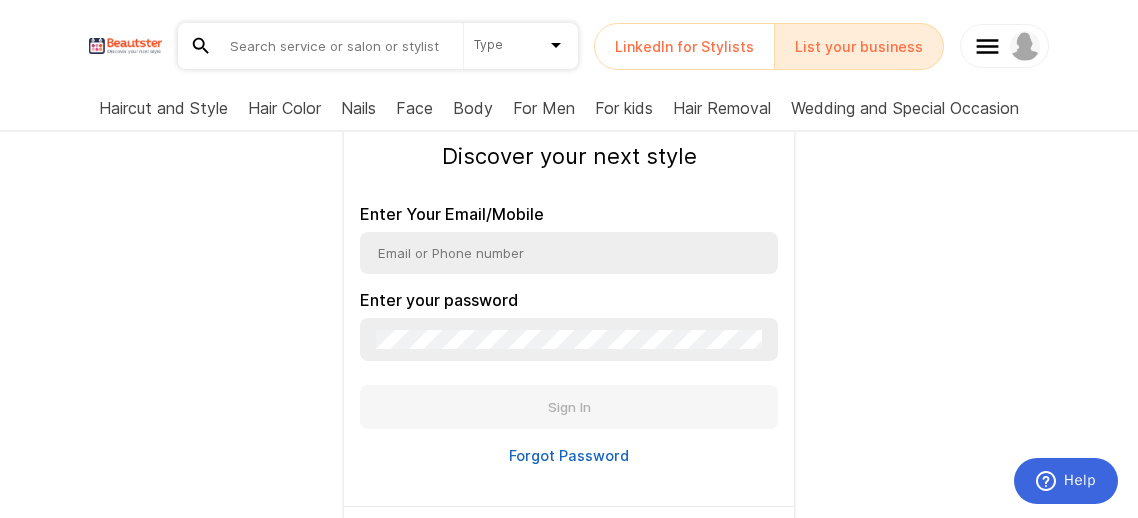 click at bounding box center [569, 253] 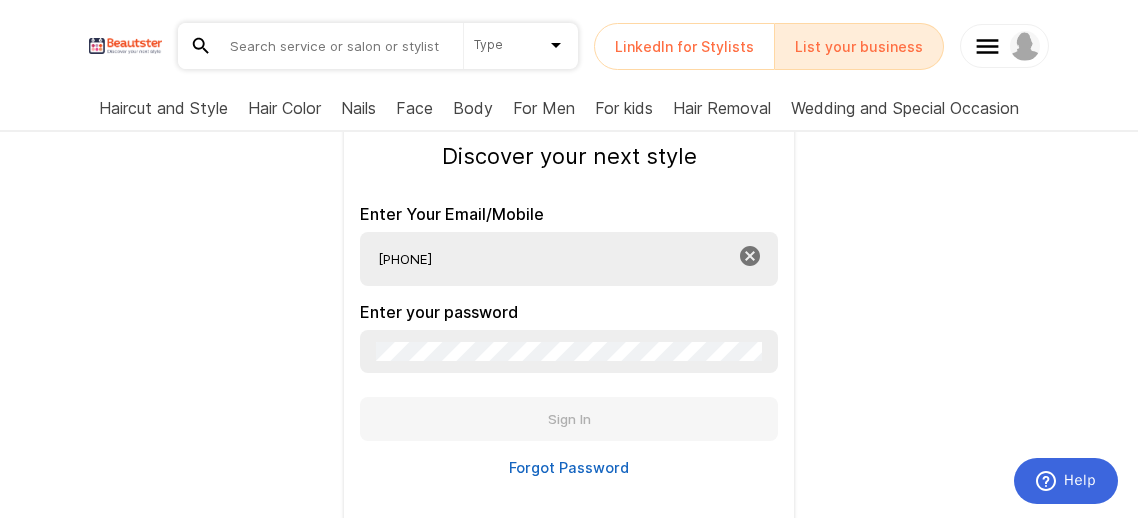 type on "7802323163" 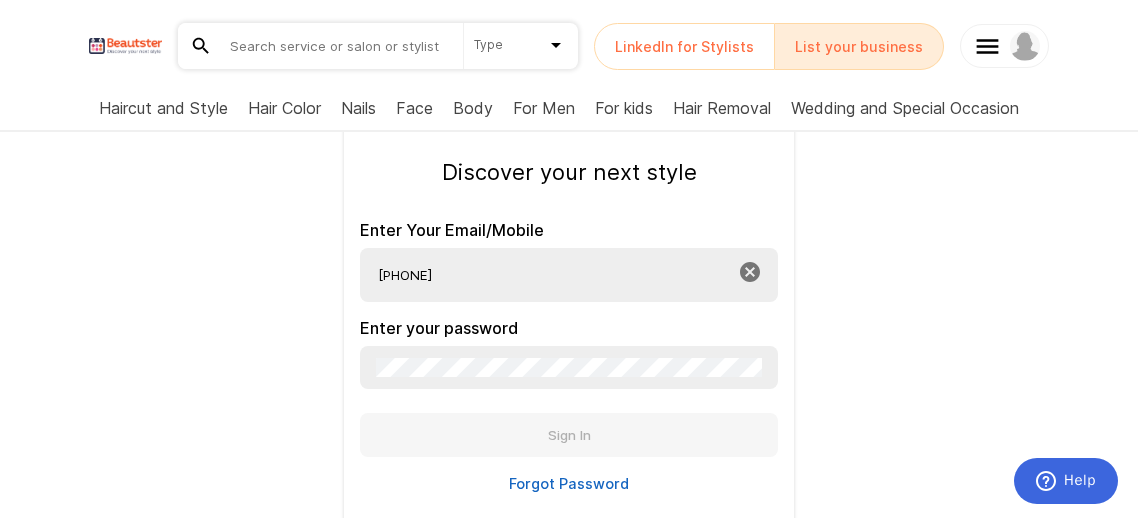scroll, scrollTop: 199, scrollLeft: 0, axis: vertical 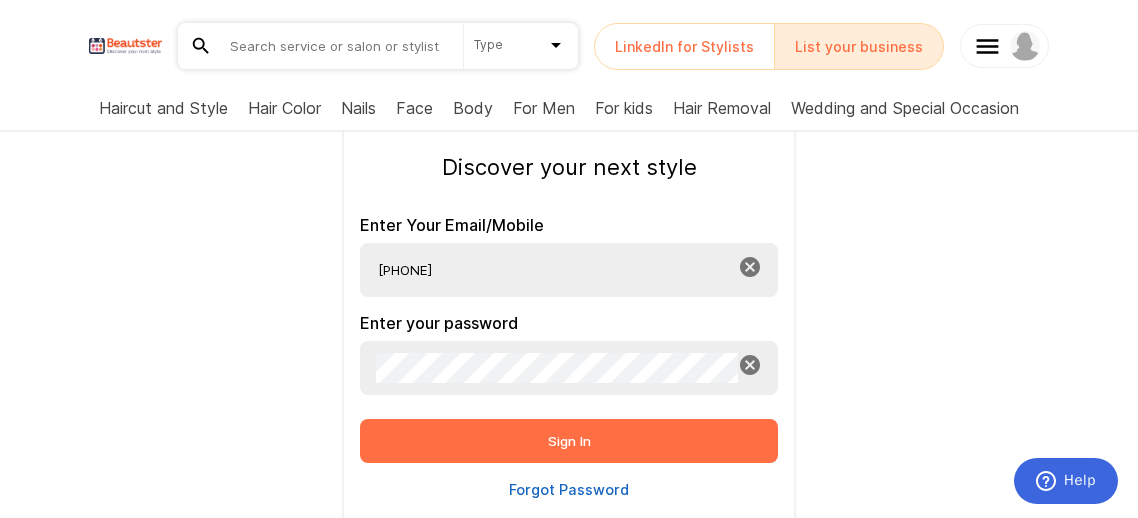 click on "Sign In" at bounding box center (569, 441) 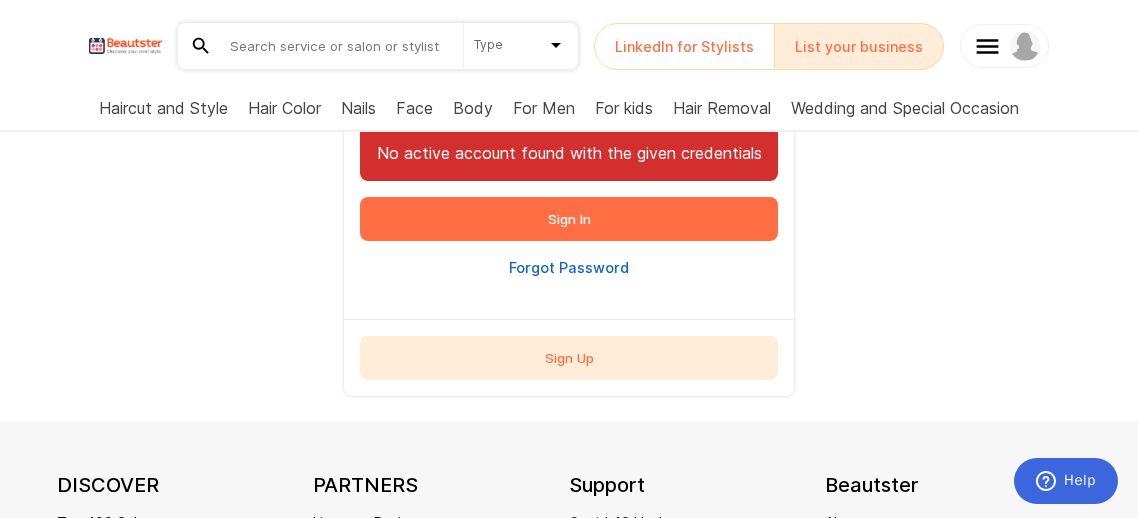 scroll, scrollTop: 519, scrollLeft: 0, axis: vertical 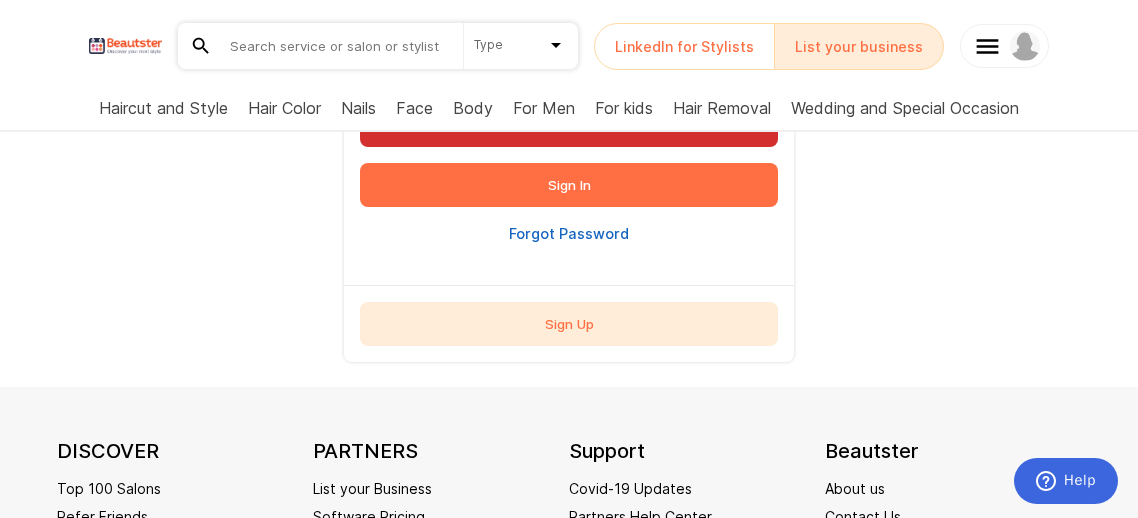 click on "Sign Up" at bounding box center (569, 324) 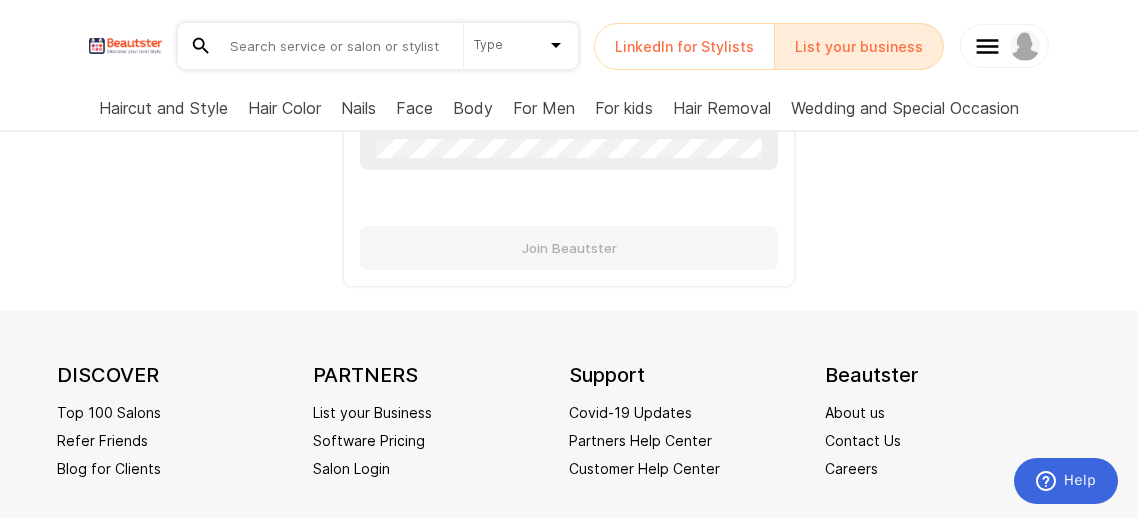 type on "7802323163" 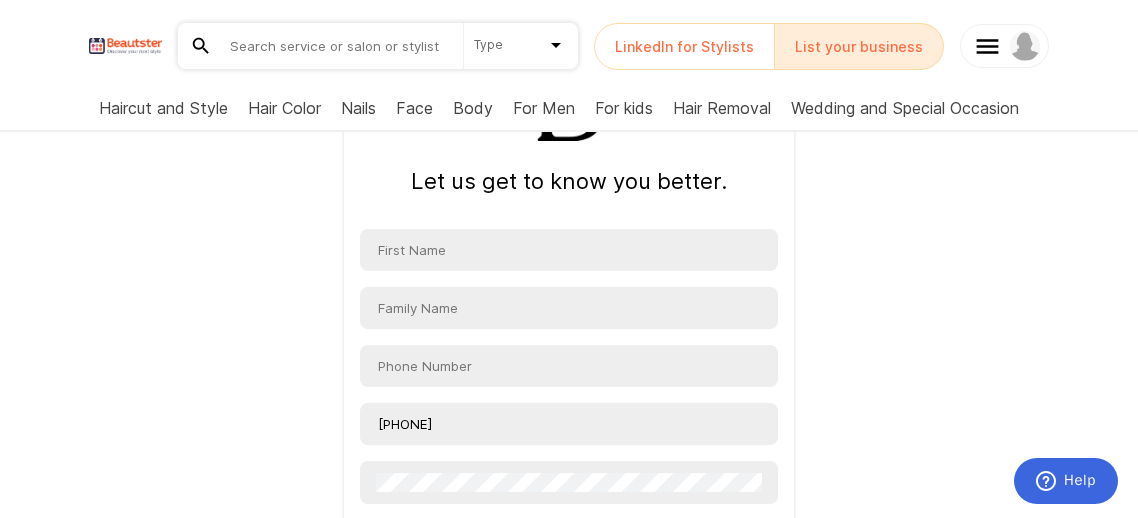 scroll, scrollTop: 181, scrollLeft: 0, axis: vertical 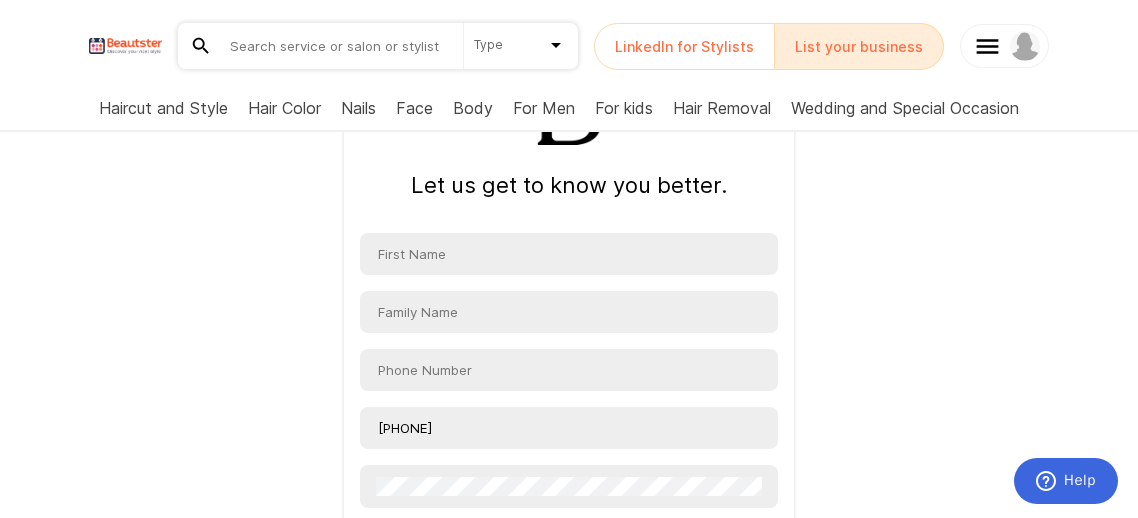 click at bounding box center [569, 254] 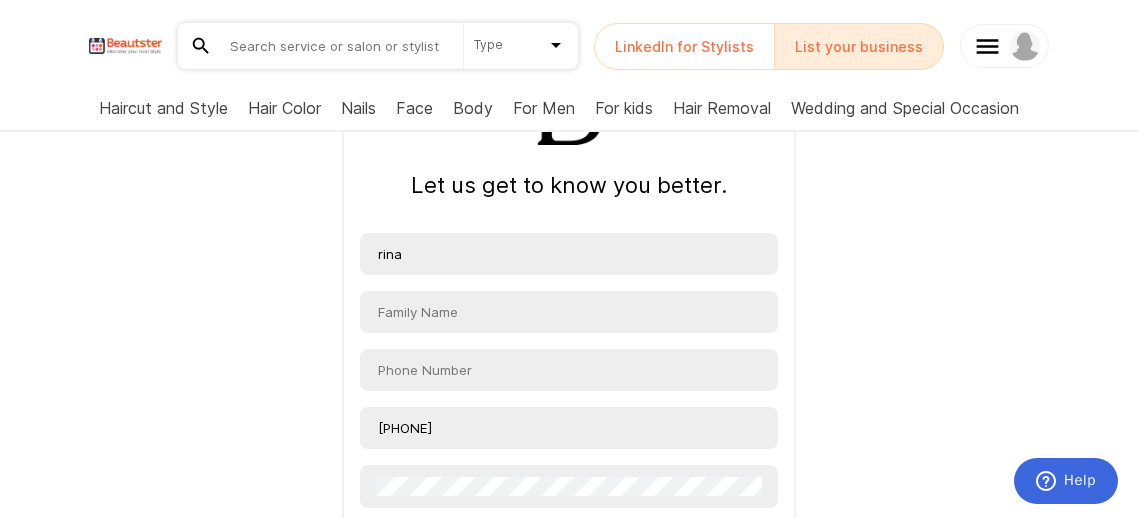 type on "wood" 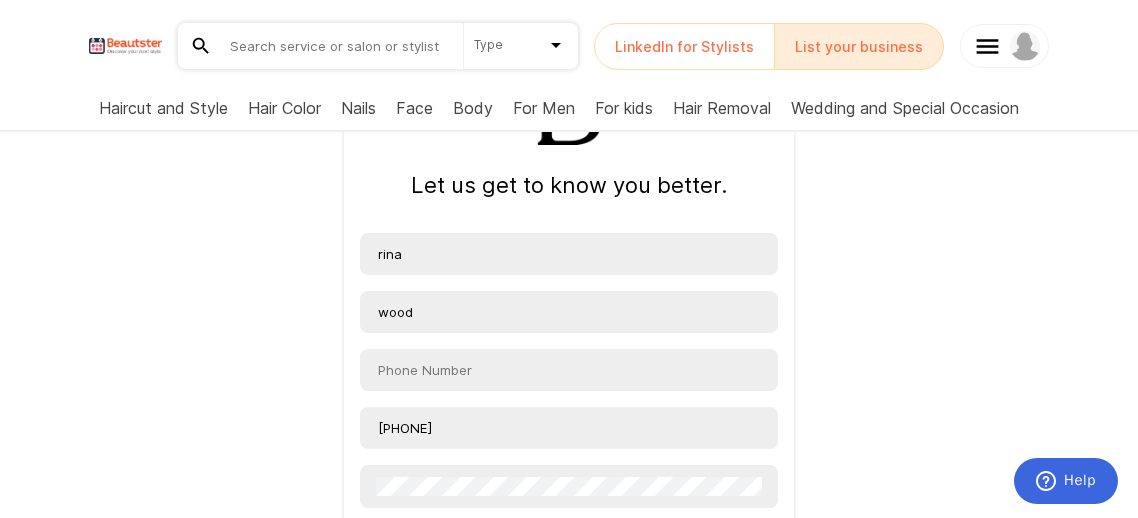 type on "7802323163" 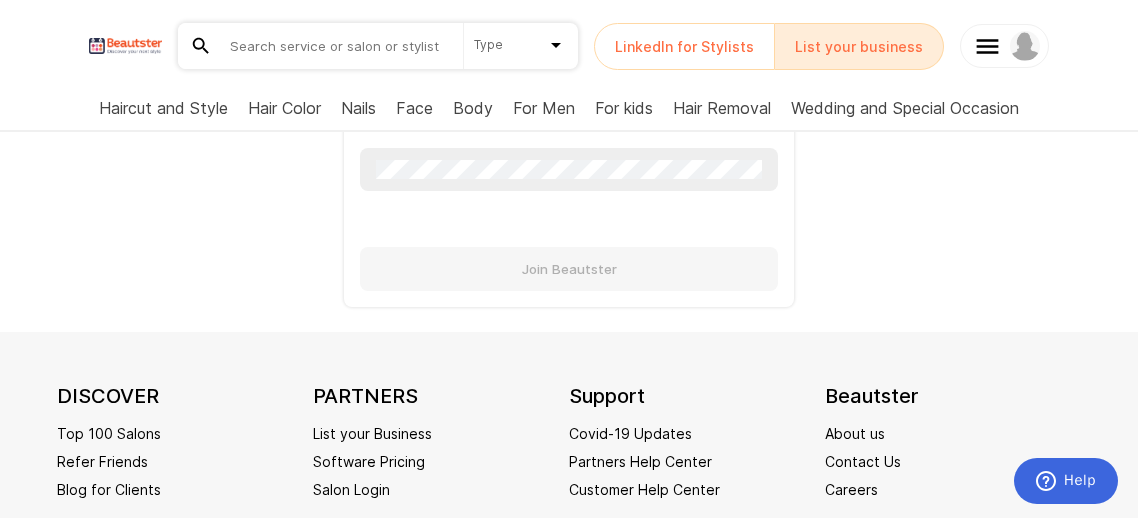 scroll, scrollTop: 505, scrollLeft: 0, axis: vertical 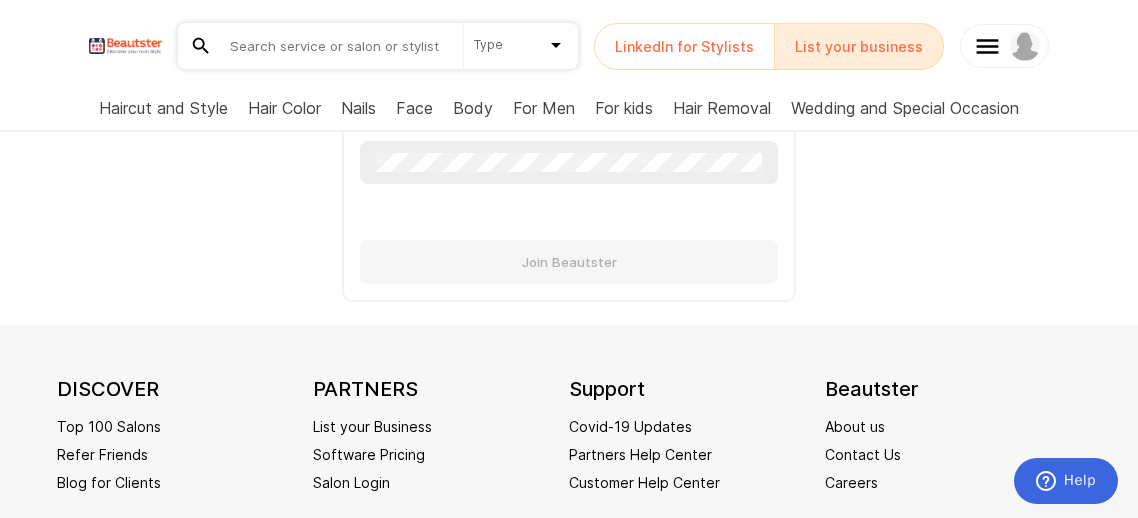 click on "Join Beautster" at bounding box center (569, 262) 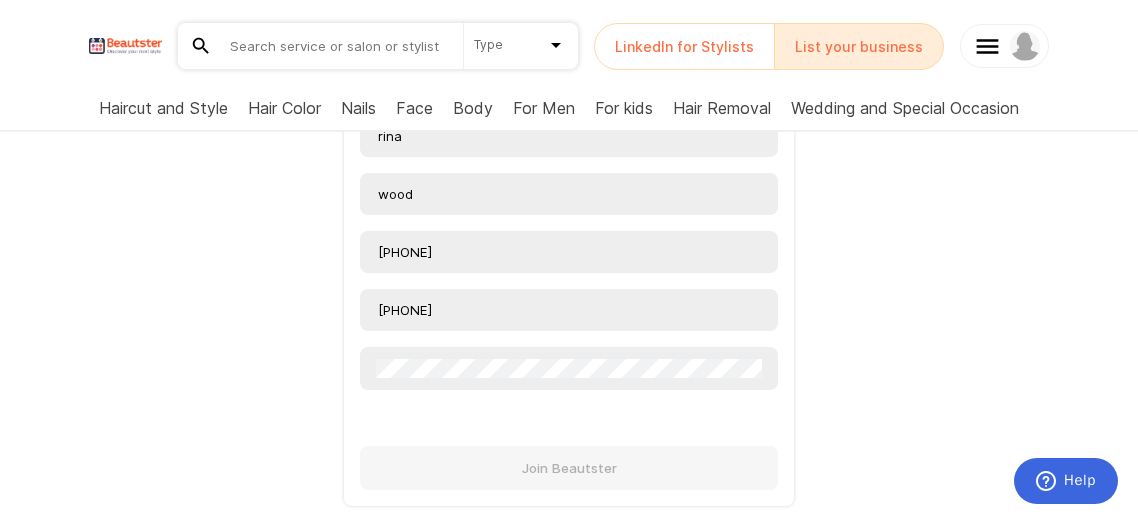 scroll, scrollTop: 292, scrollLeft: 0, axis: vertical 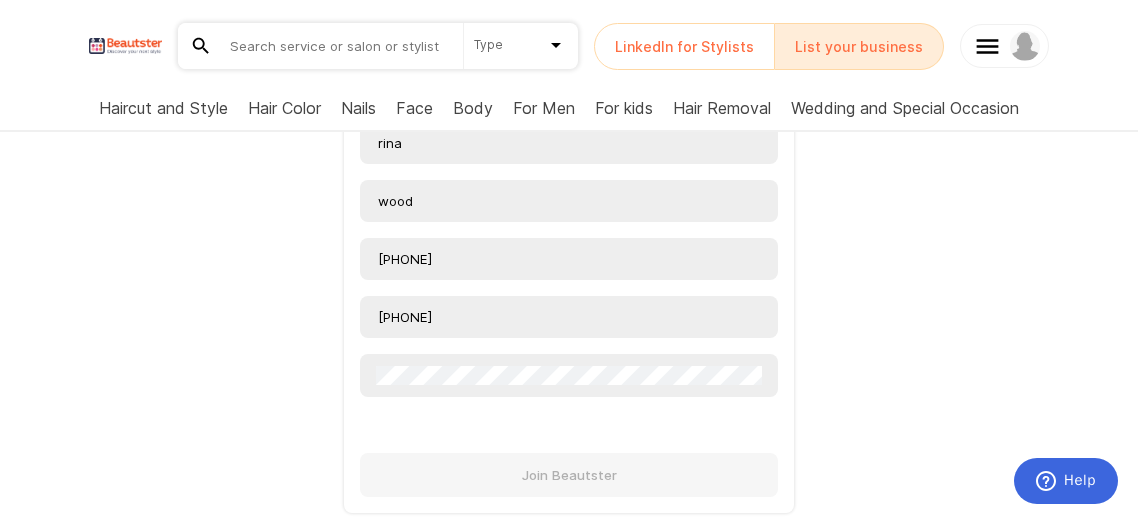 click on "7802323163" at bounding box center (569, 317) 